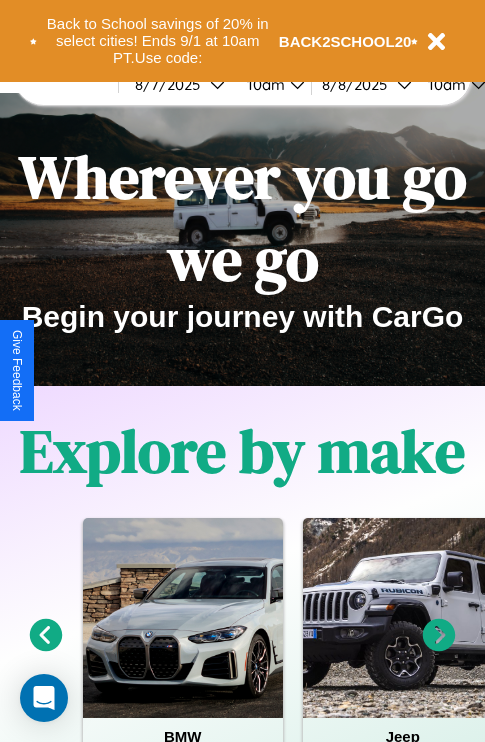 scroll, scrollTop: 0, scrollLeft: 0, axis: both 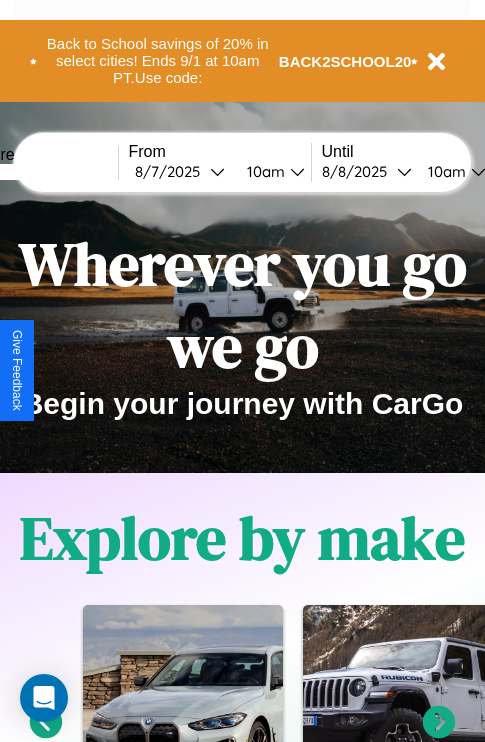 click at bounding box center (43, 172) 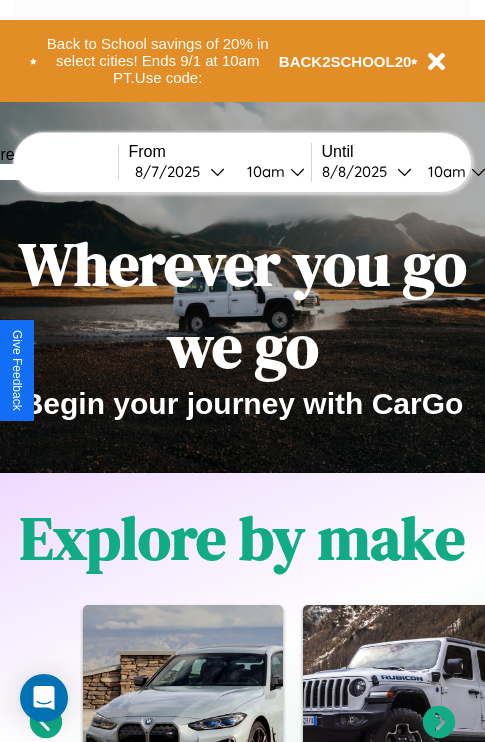 type on "*****" 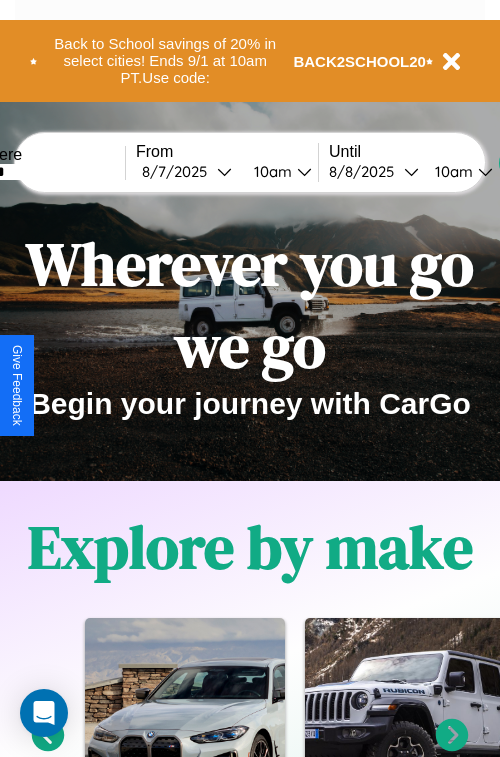 select on "*" 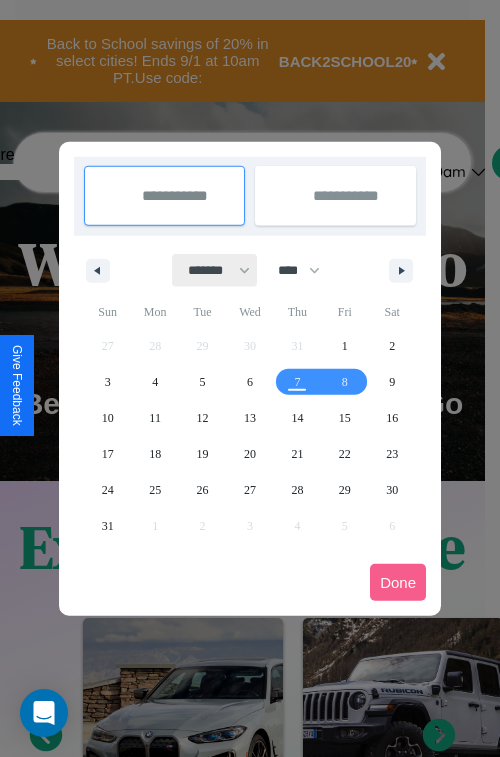 click on "******* ******** ***** ***** *** **** **** ****** ********* ******* ******** ********" at bounding box center (215, 270) 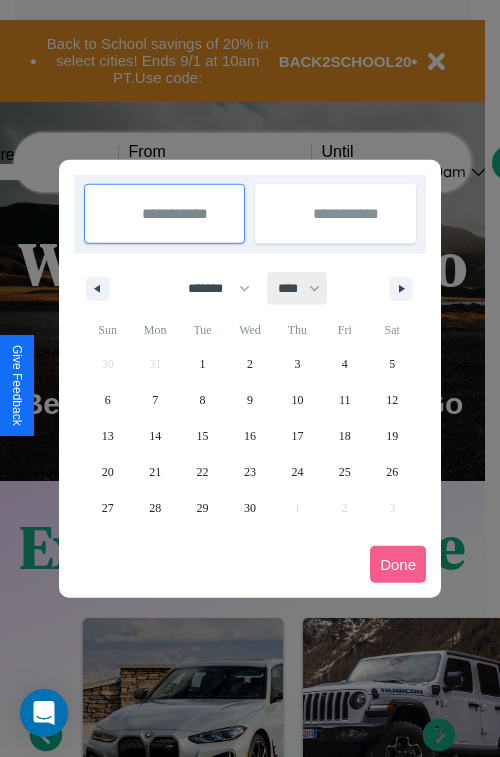 click on "**** **** **** **** **** **** **** **** **** **** **** **** **** **** **** **** **** **** **** **** **** **** **** **** **** **** **** **** **** **** **** **** **** **** **** **** **** **** **** **** **** **** **** **** **** **** **** **** **** **** **** **** **** **** **** **** **** **** **** **** **** **** **** **** **** **** **** **** **** **** **** **** **** **** **** **** **** **** **** **** **** **** **** **** **** **** **** **** **** **** **** **** **** **** **** **** **** **** **** **** **** **** **** **** **** **** **** **** **** **** **** **** **** **** **** **** **** **** **** **** ****" at bounding box center [298, 288] 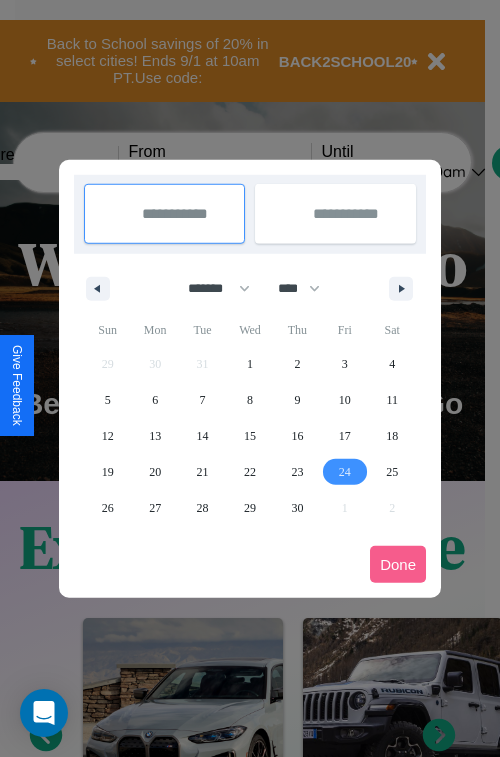 click on "24" at bounding box center (345, 472) 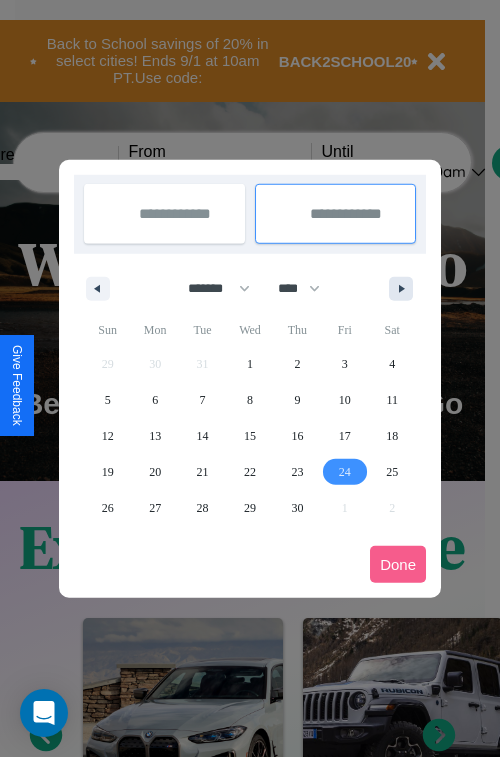 click at bounding box center [405, 289] 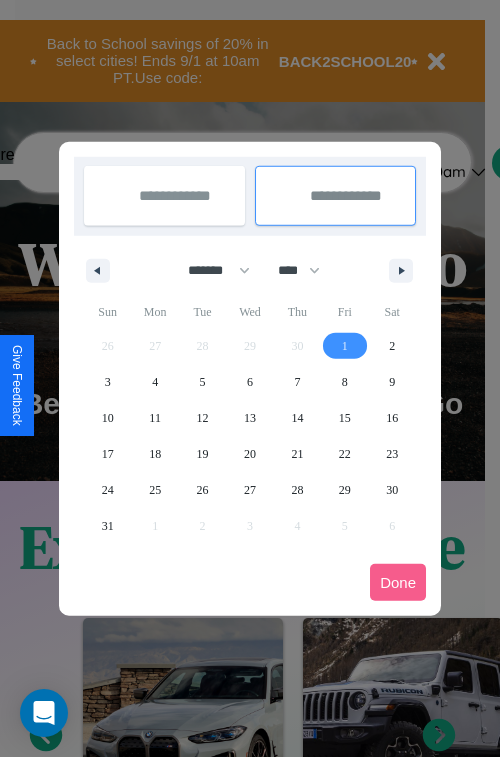click on "1" at bounding box center [345, 346] 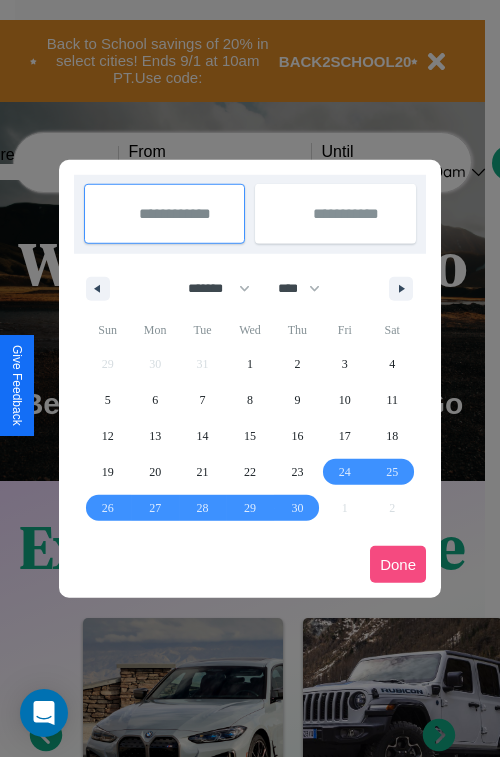 click on "Done" at bounding box center (398, 564) 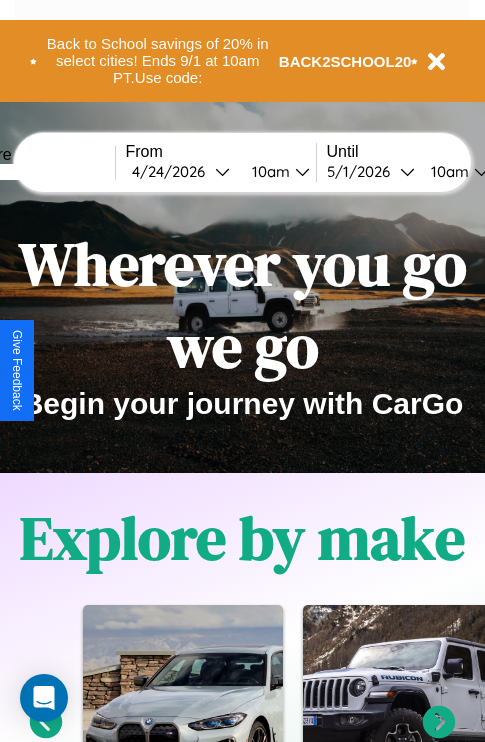 click on "10am" at bounding box center [447, 171] 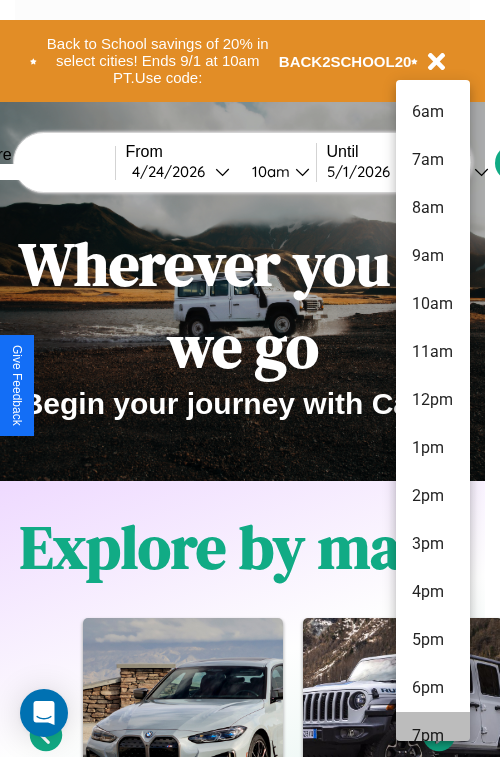 click on "7pm" at bounding box center [433, 736] 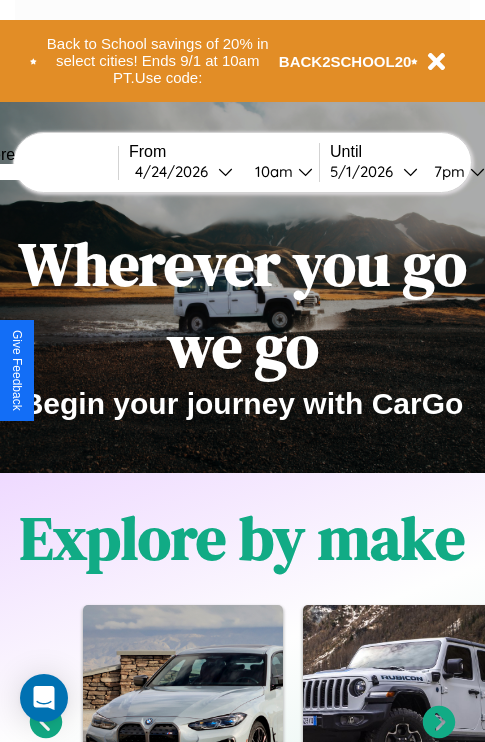 scroll, scrollTop: 0, scrollLeft: 68, axis: horizontal 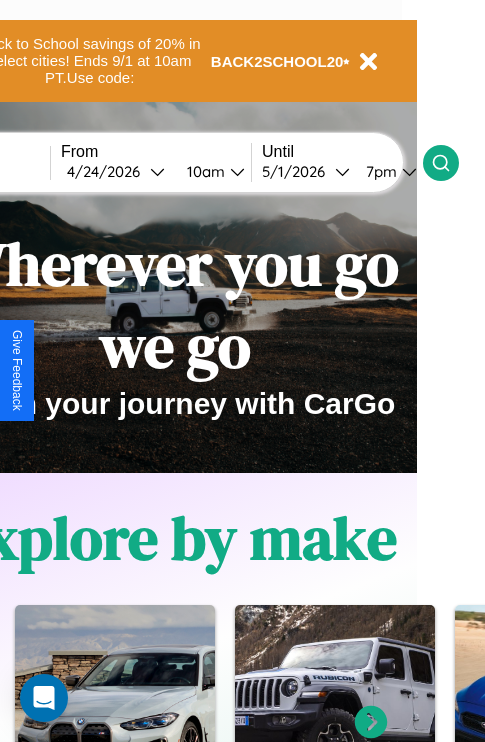 click 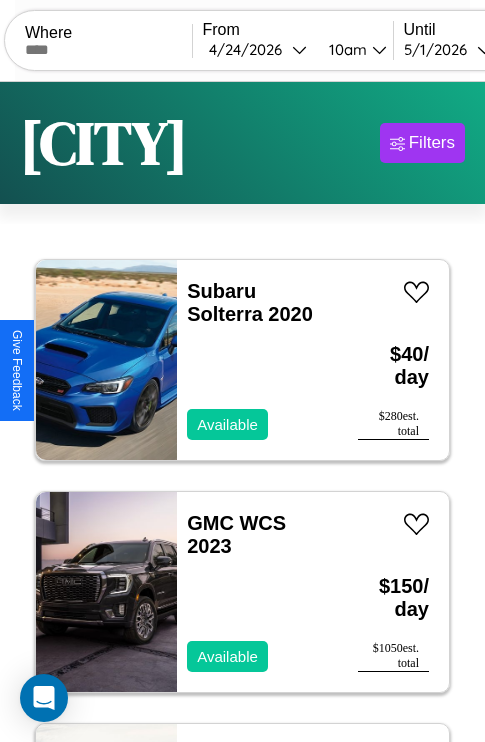 scroll, scrollTop: 95, scrollLeft: 0, axis: vertical 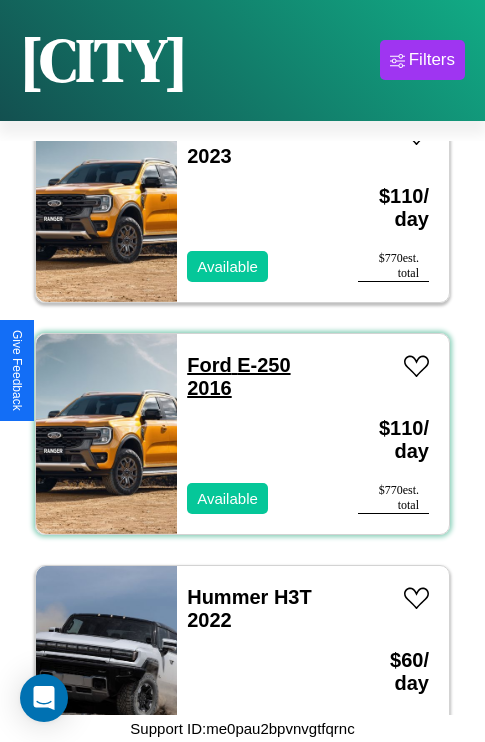 click on "Ford   E-250   2016" at bounding box center (238, 376) 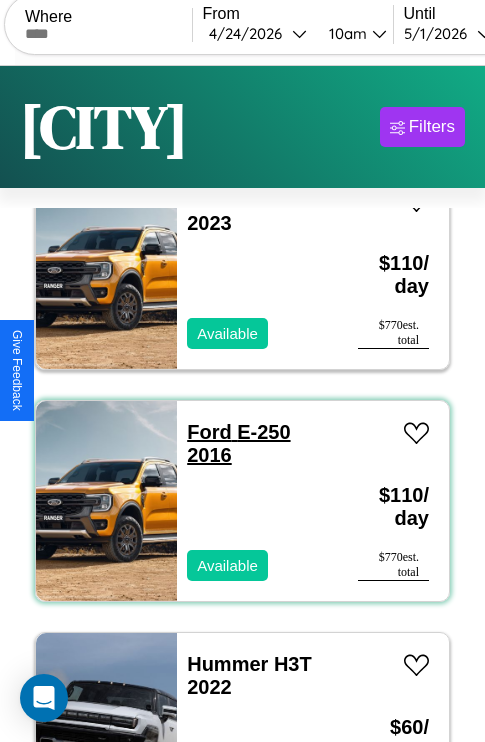 scroll, scrollTop: 0, scrollLeft: 0, axis: both 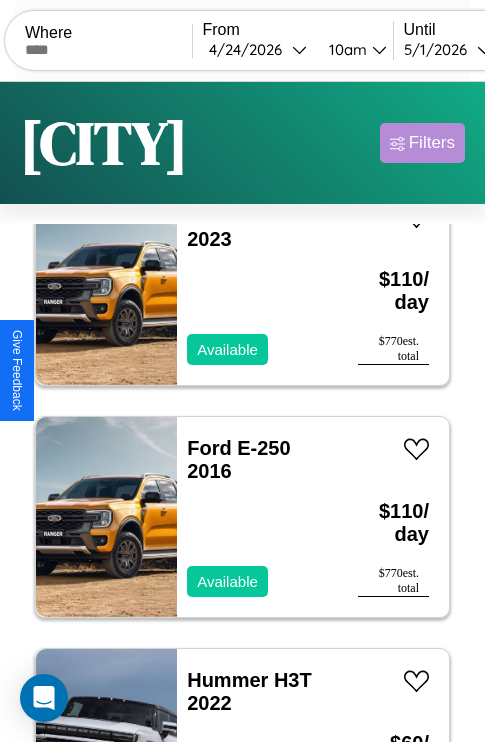 click on "Filters" at bounding box center [432, 143] 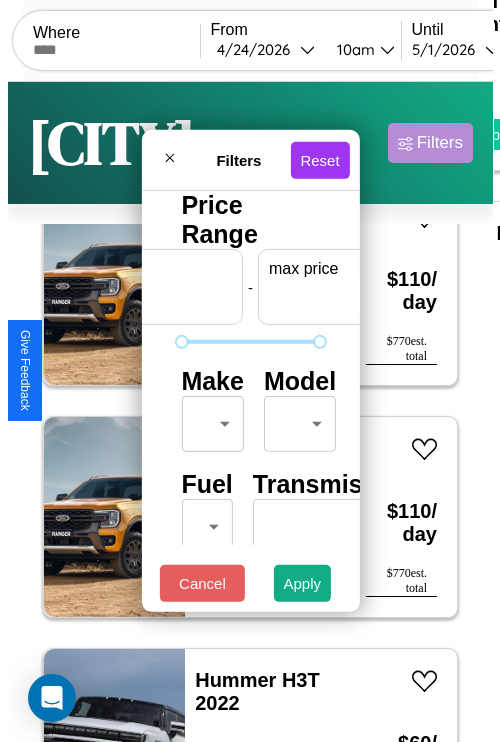 scroll, scrollTop: 0, scrollLeft: 124, axis: horizontal 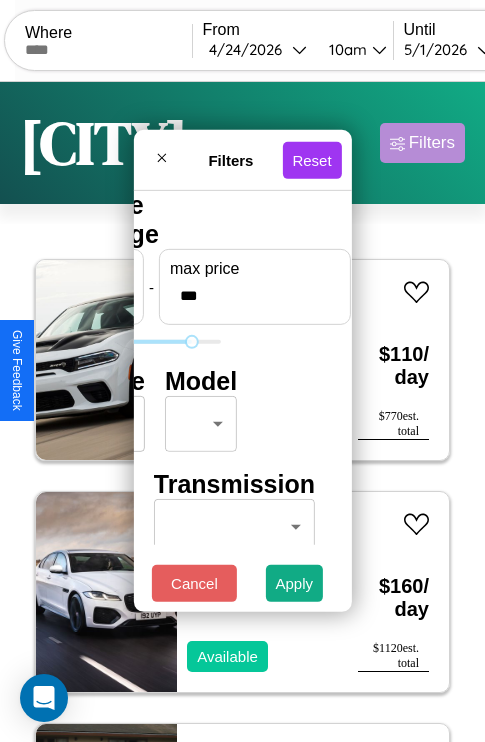 type on "***" 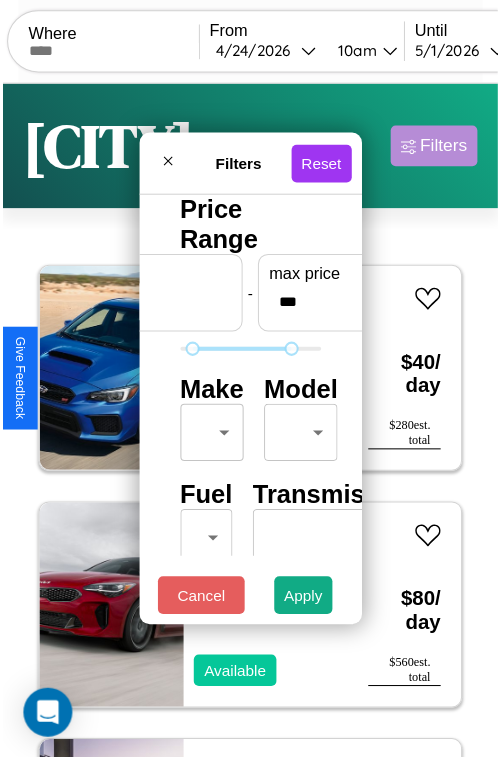 scroll, scrollTop: 59, scrollLeft: 0, axis: vertical 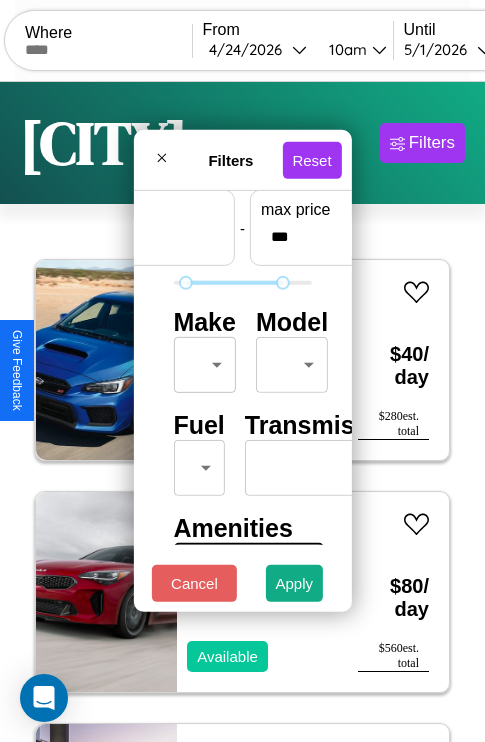 type on "**" 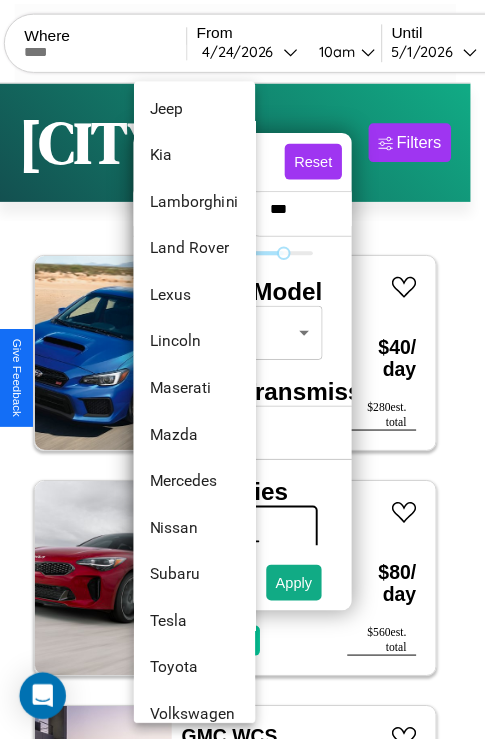 scroll, scrollTop: 1083, scrollLeft: 0, axis: vertical 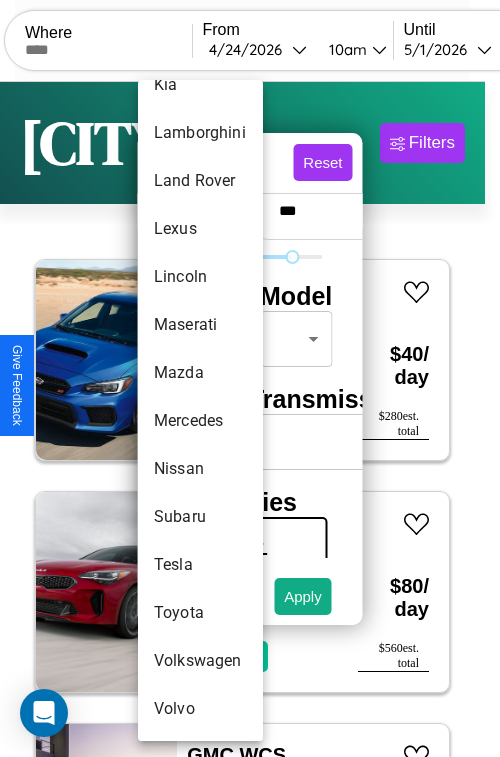 click on "Subaru" at bounding box center [200, 517] 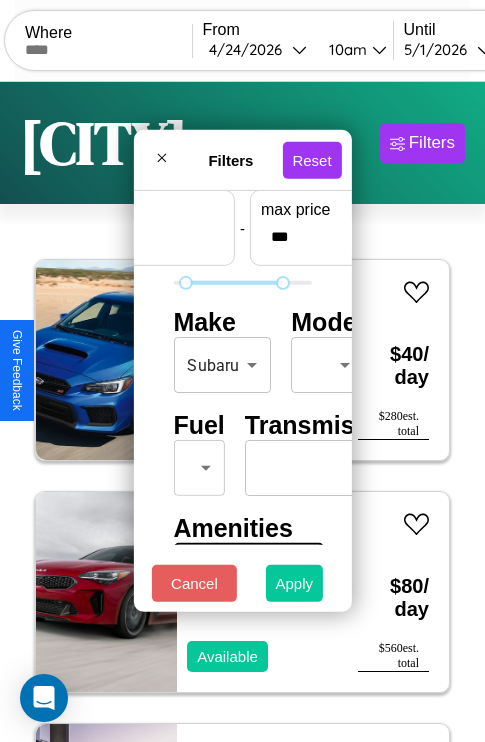 click on "Apply" at bounding box center (295, 583) 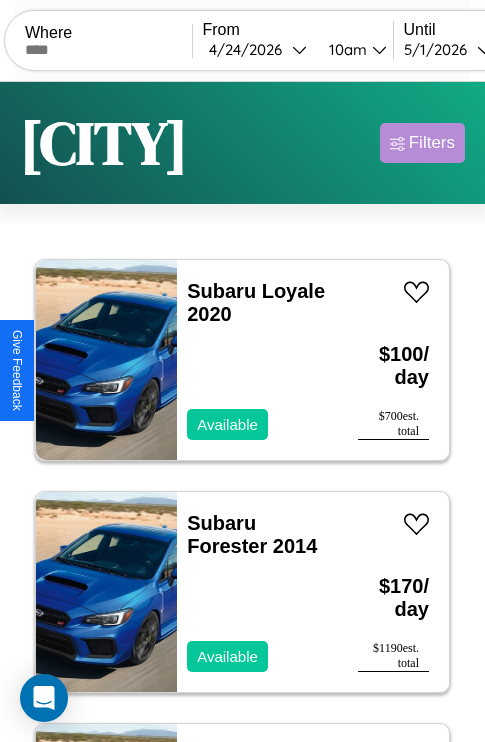 click on "Filters" at bounding box center (432, 143) 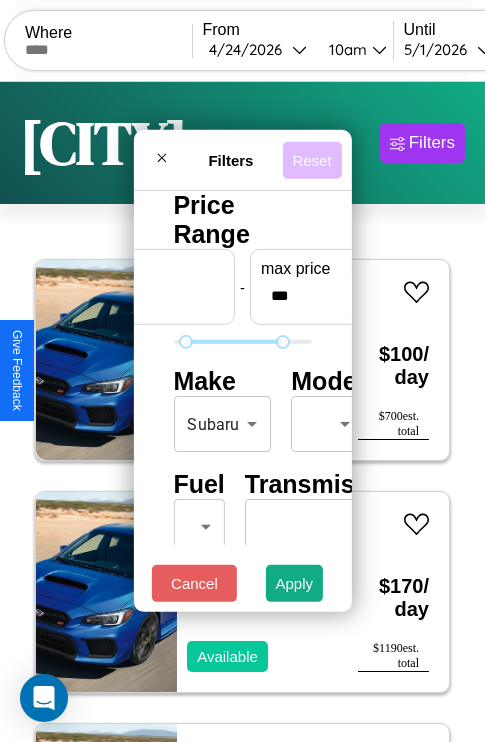 click on "Reset" at bounding box center (311, 159) 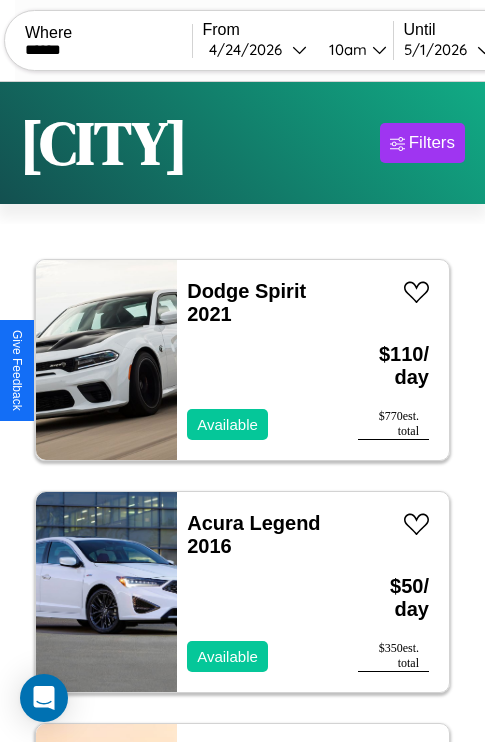 scroll, scrollTop: 0, scrollLeft: 172, axis: horizontal 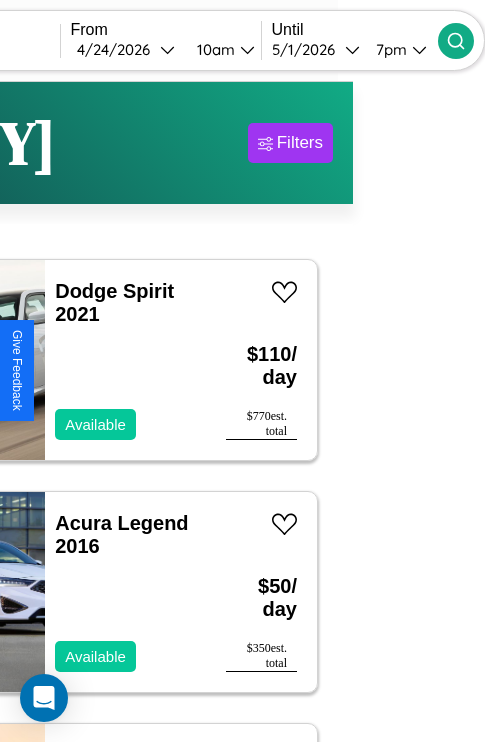 type on "******" 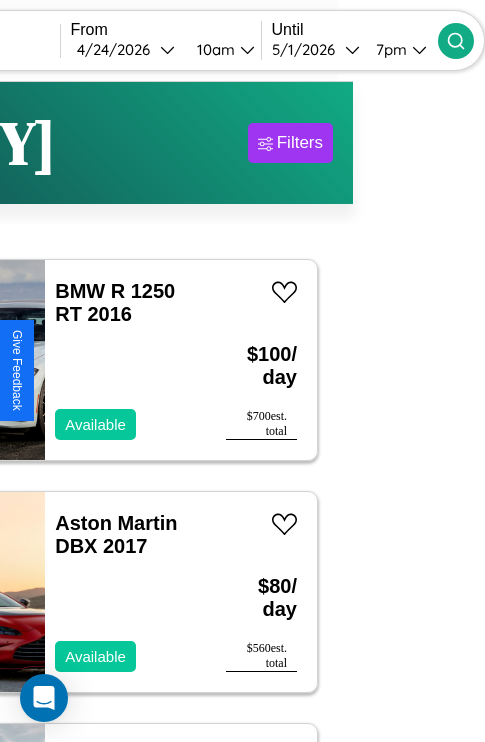 scroll, scrollTop: 37, scrollLeft: 117, axis: both 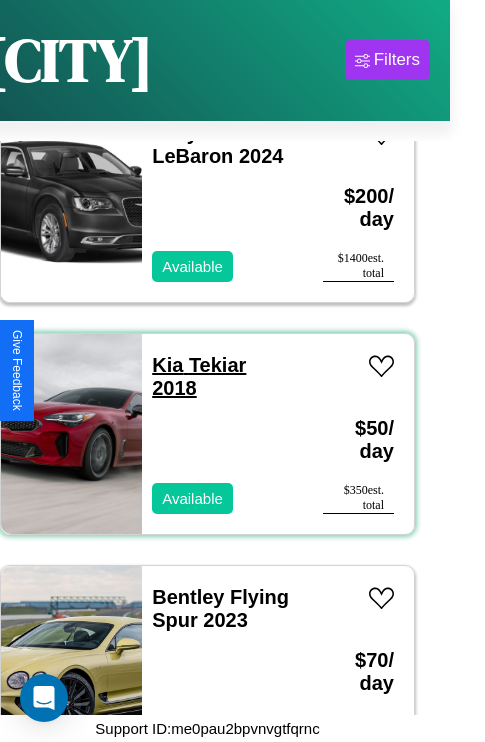 click on "[FIRST]   [LAST]   2018" at bounding box center [199, 376] 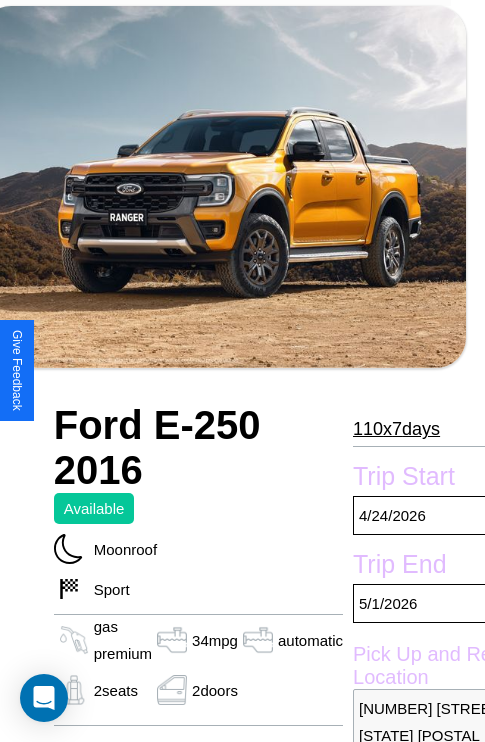 scroll, scrollTop: 426, scrollLeft: 107, axis: both 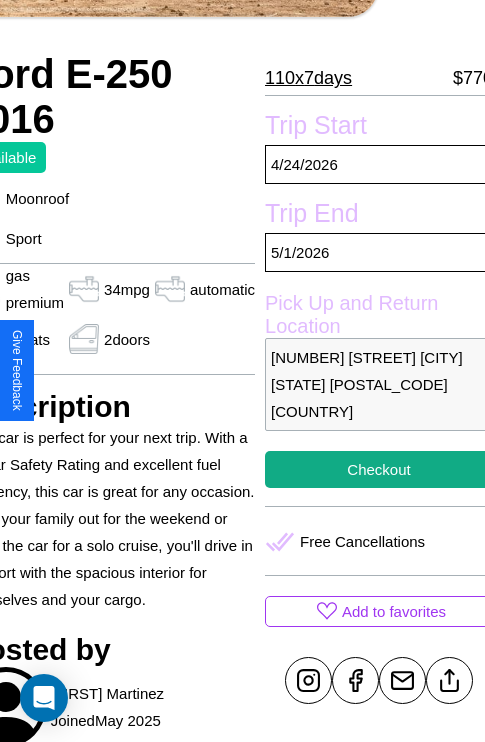 click on "5812 Lake Street  Perth Western Australia 54046 Australia" at bounding box center (379, 384) 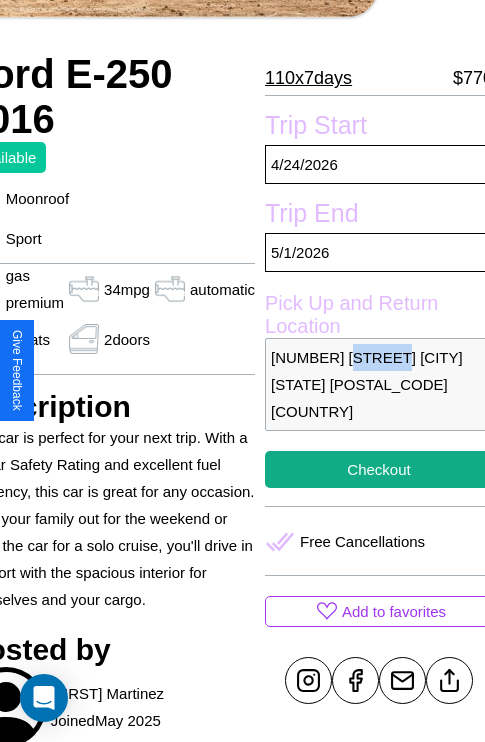 click on "5812 Lake Street  Perth Western Australia 54046 Australia" at bounding box center [379, 384] 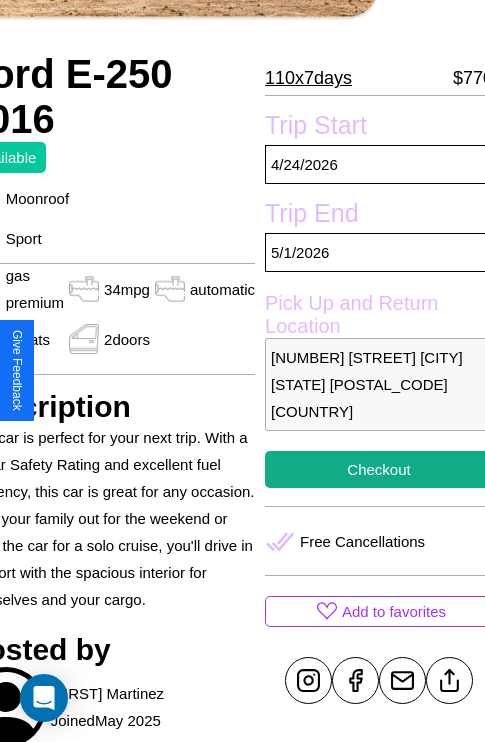 click on "5812 Lake Street  Perth Western Australia 54046 Australia" at bounding box center (379, 384) 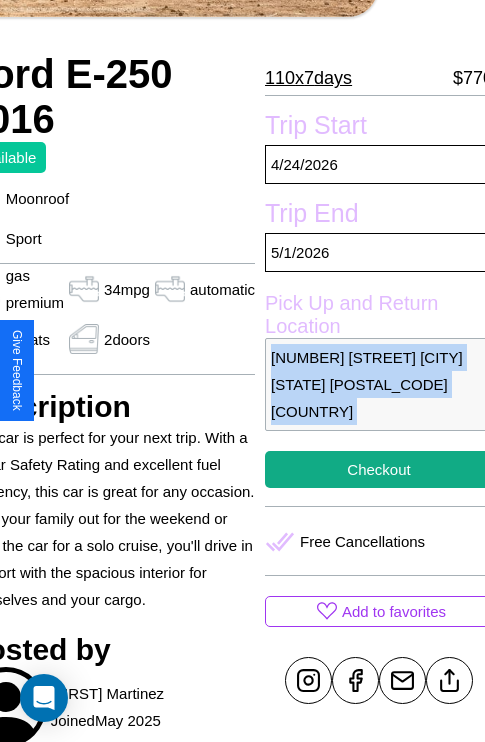 click on "5812 Lake Street  Perth Western Australia 54046 Australia" at bounding box center (379, 384) 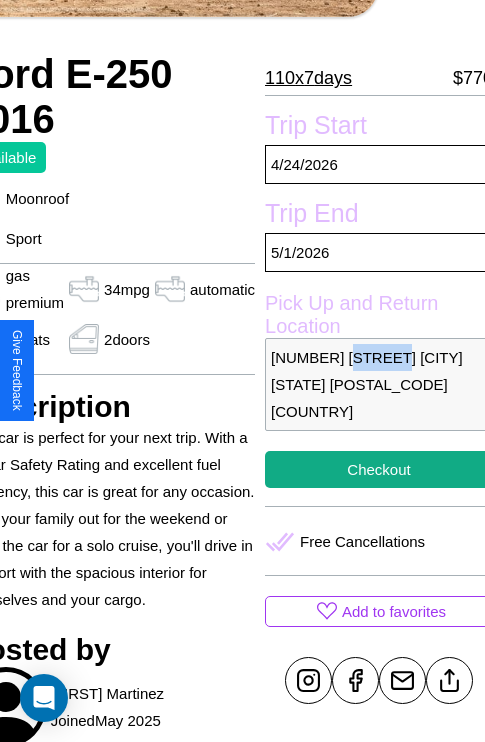click on "5812 Lake Street  Perth Western Australia 54046 Australia" at bounding box center [379, 384] 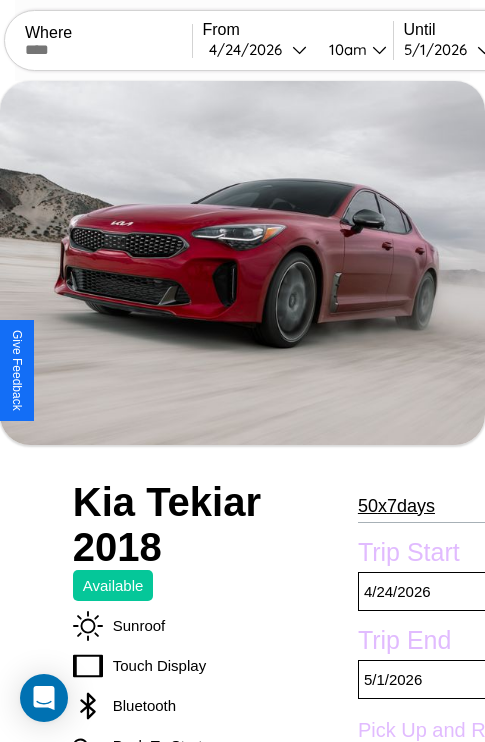 scroll, scrollTop: 427, scrollLeft: 88, axis: both 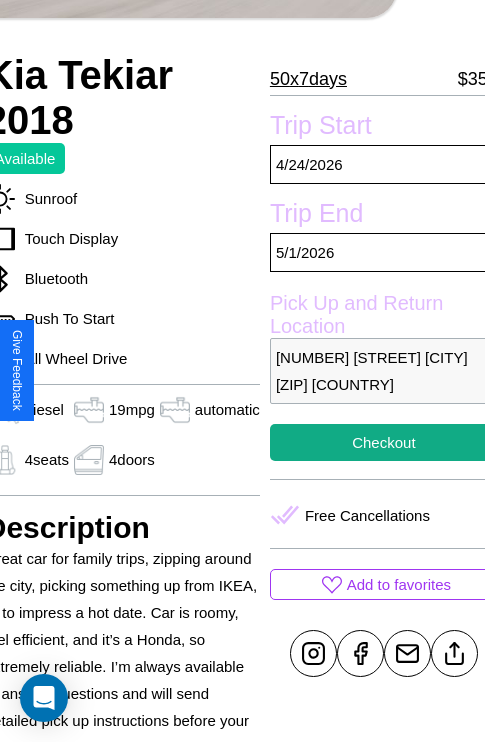 click on "[NUMBER] [STREET]  [CITY]  [ZIP] [COUNTRY]" at bounding box center (384, 371) 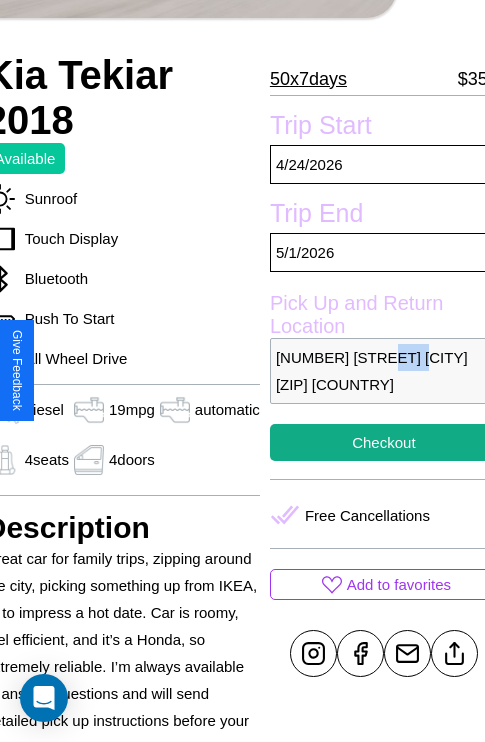 click on "4455 Hillside Avenue  Dublin  74788 Ireland" at bounding box center [384, 371] 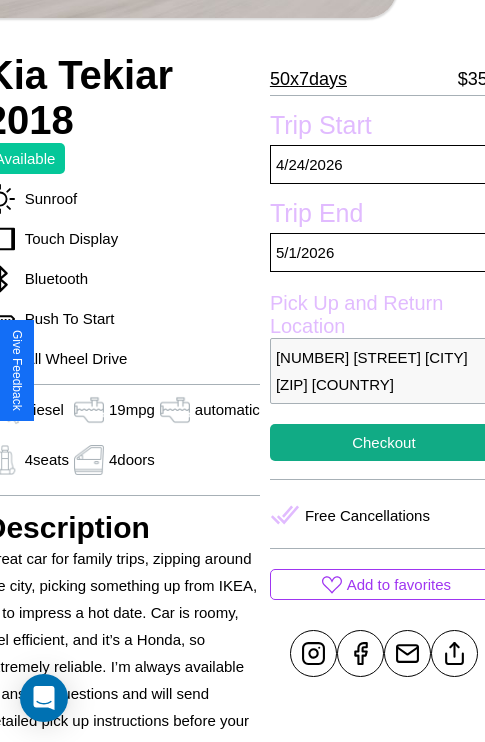 click on "4455 Hillside Avenue  Dublin  74788 Ireland" at bounding box center (384, 371) 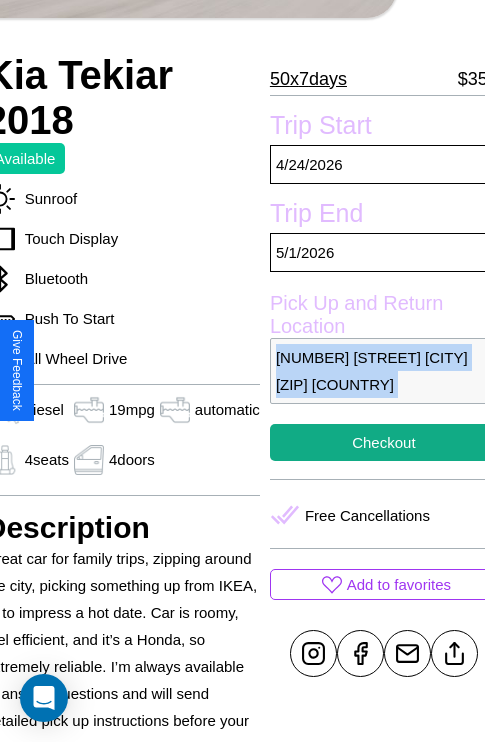click on "4455 Hillside Avenue  Dublin  74788 Ireland" at bounding box center (384, 371) 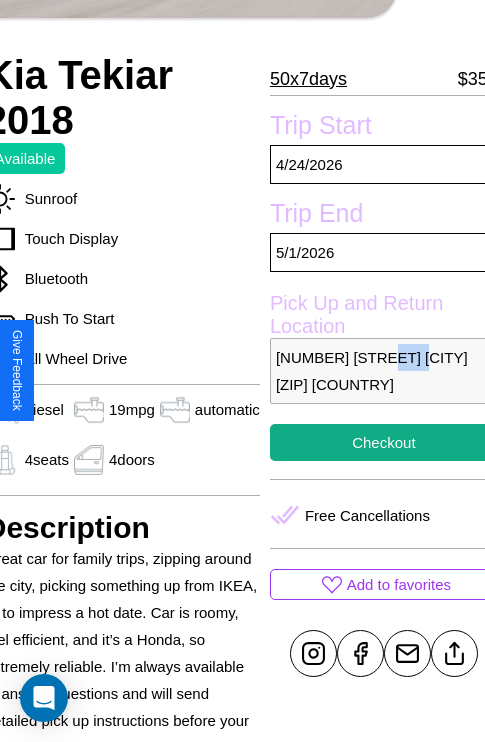 click on "4455 Hillside Avenue  Dublin  74788 Ireland" at bounding box center [384, 371] 